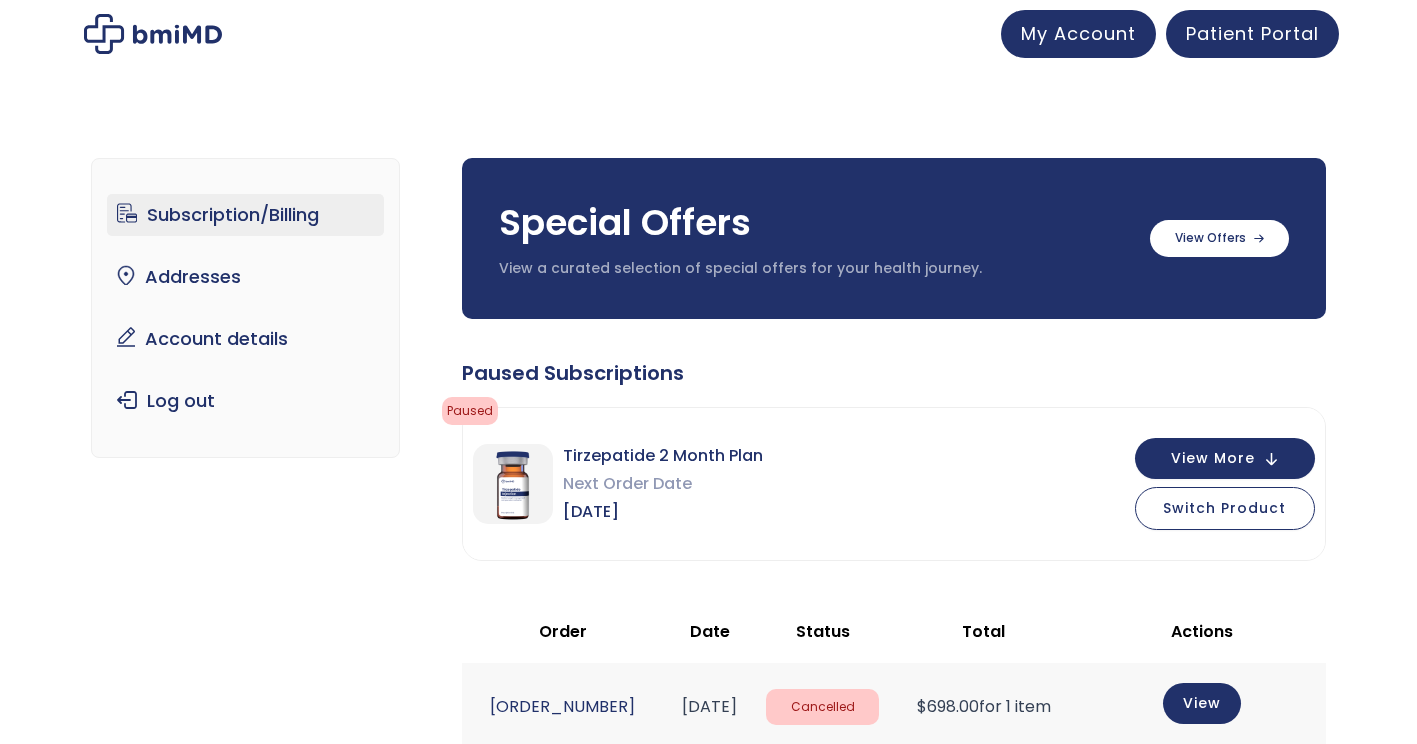 scroll, scrollTop: 0, scrollLeft: 0, axis: both 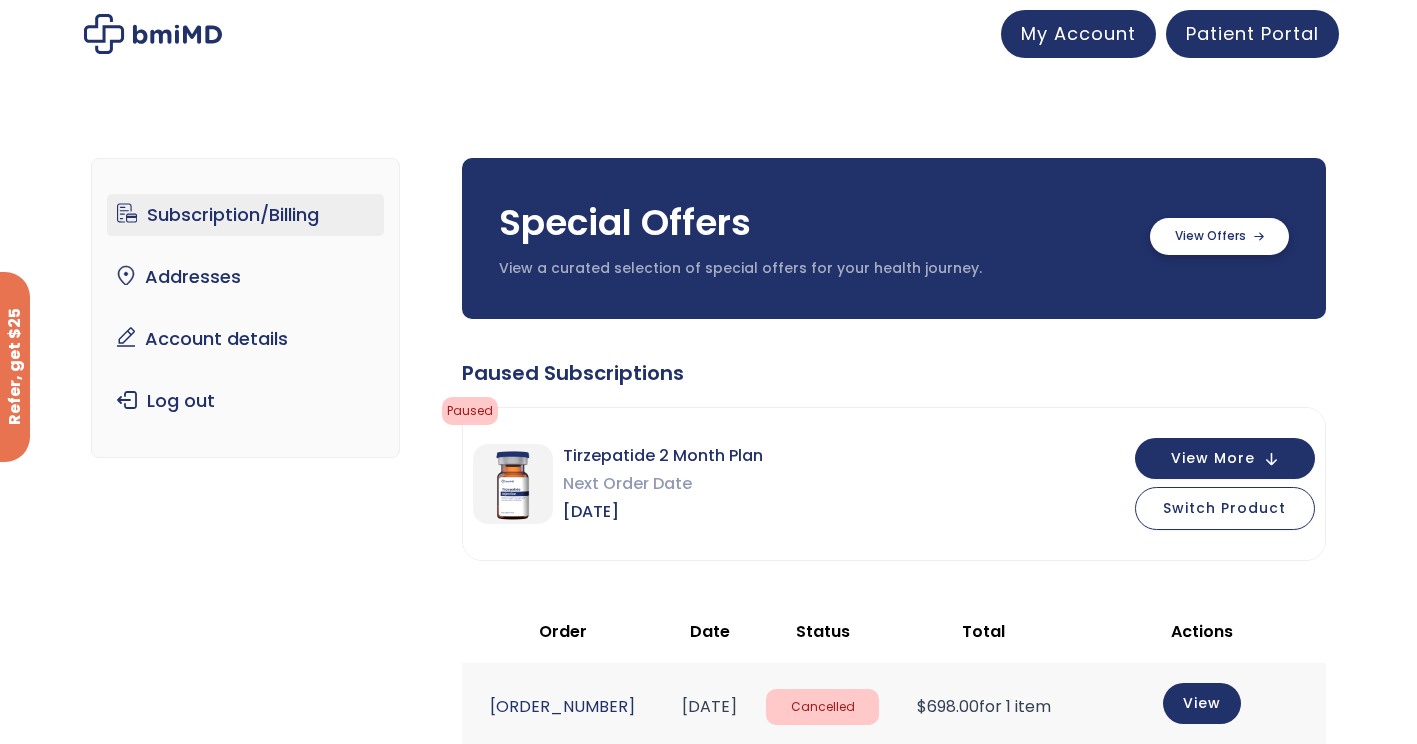 click 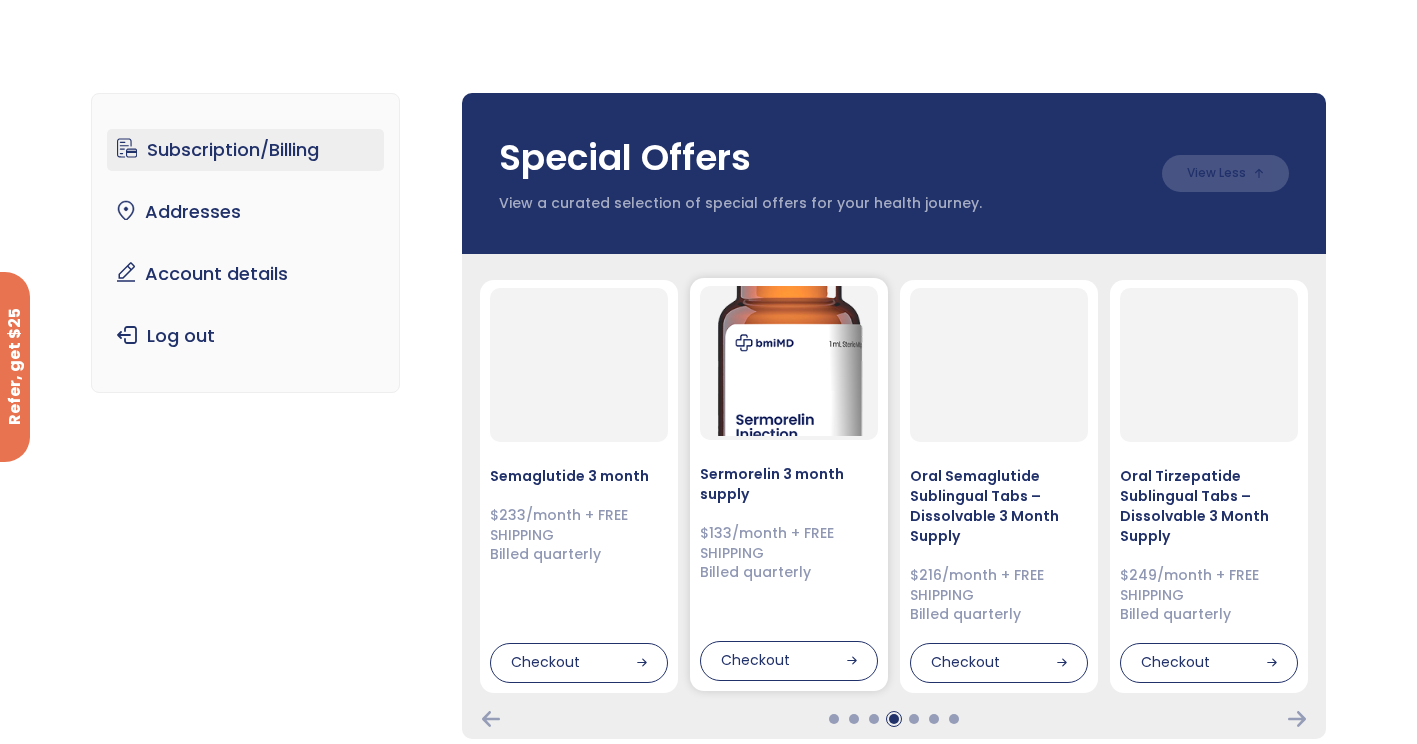 scroll, scrollTop: 100, scrollLeft: 0, axis: vertical 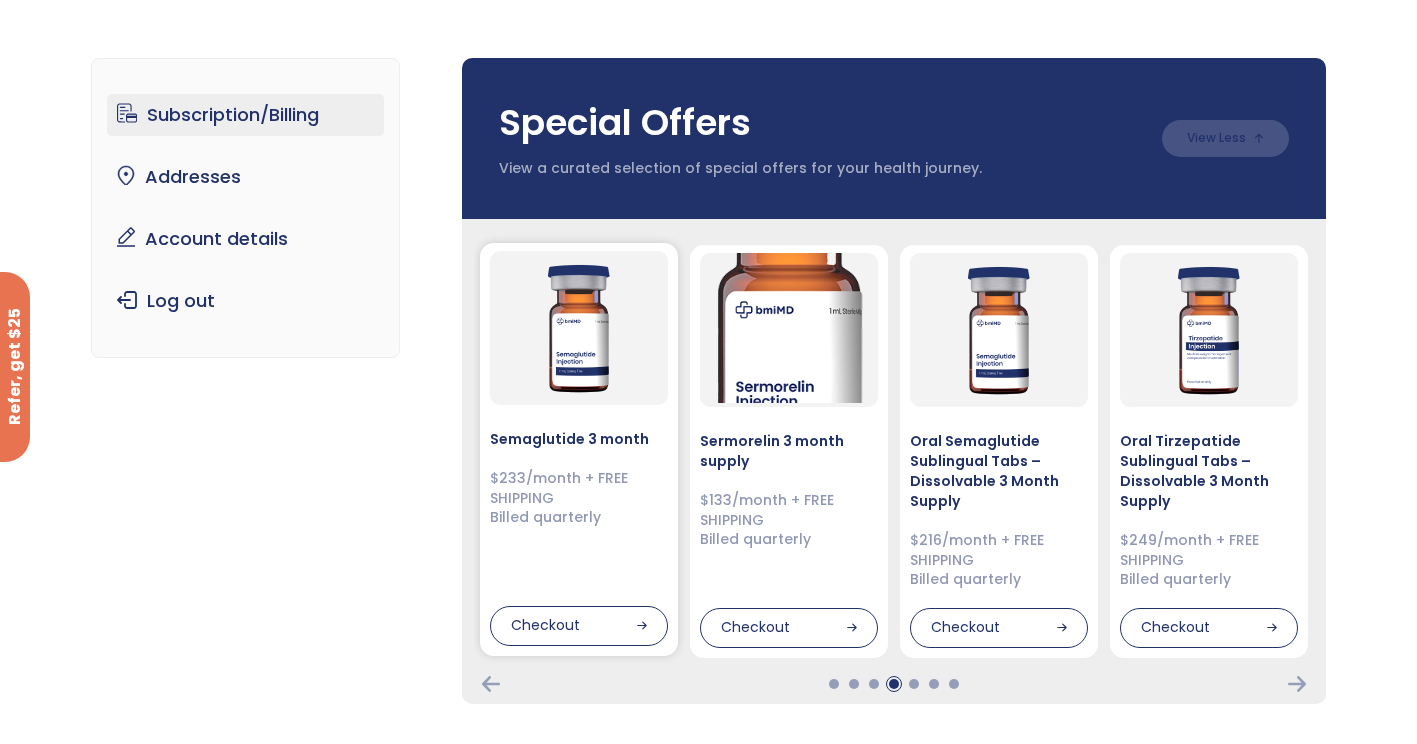click on "Semaglutide 3 month
$233/month + FREE SHIPPING  Billed quarterly
Checkout" at bounding box center [579, 449] 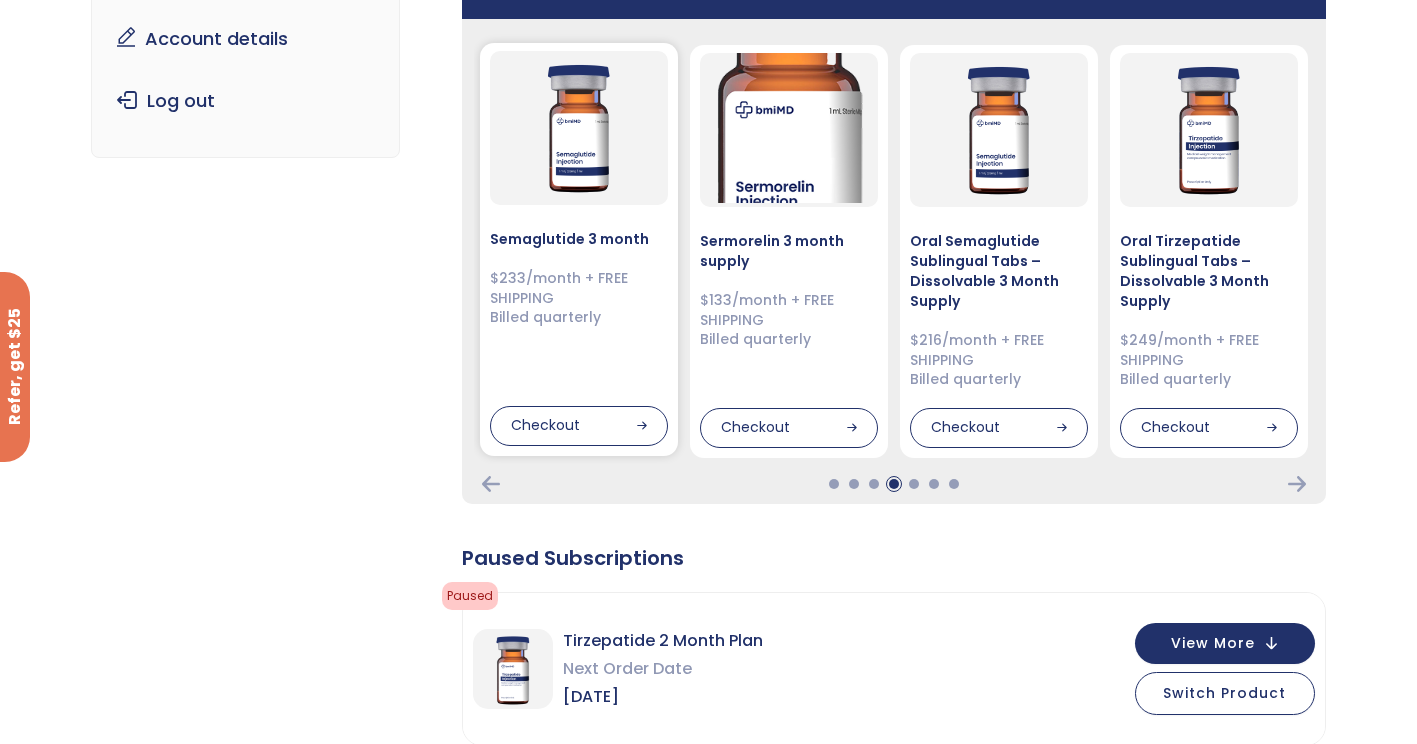 click on "$233/month + FREE SHIPPING  Billed quarterly" at bounding box center [579, 298] 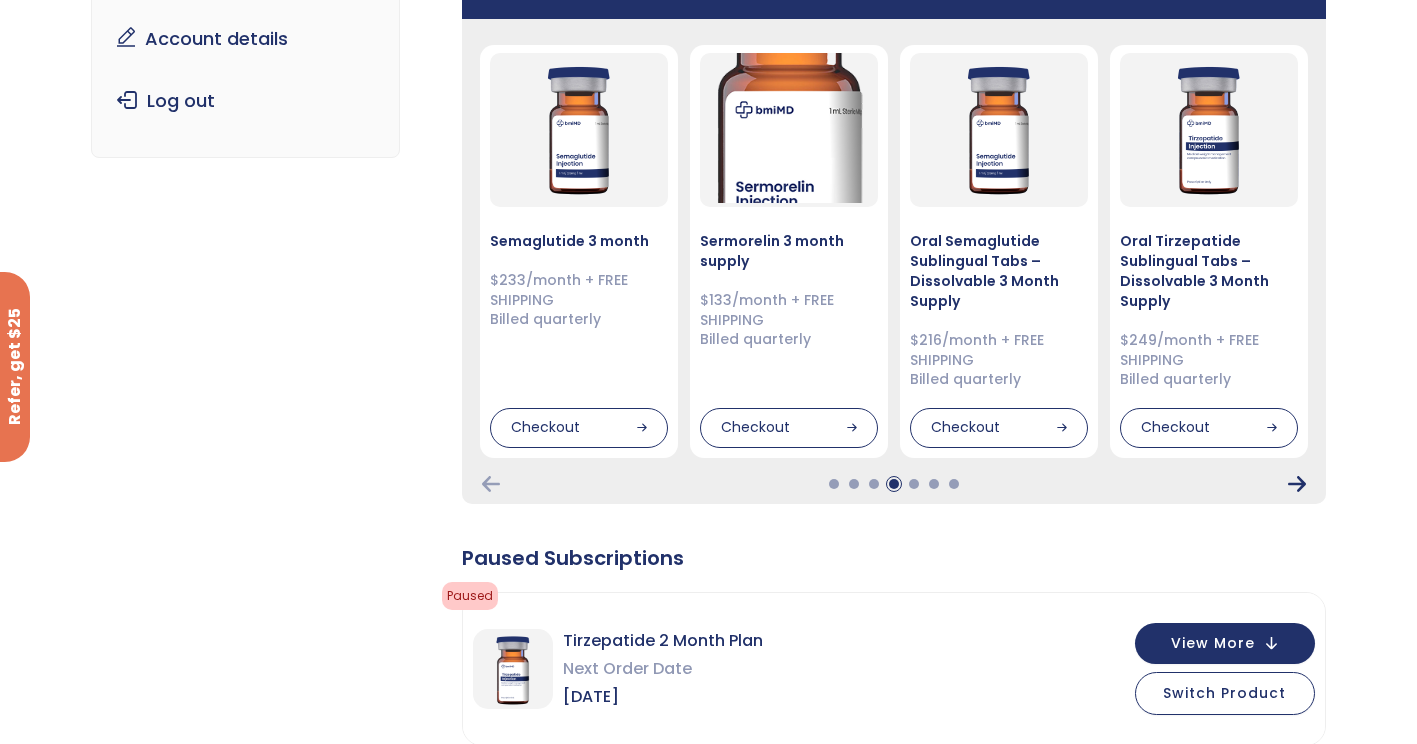 click 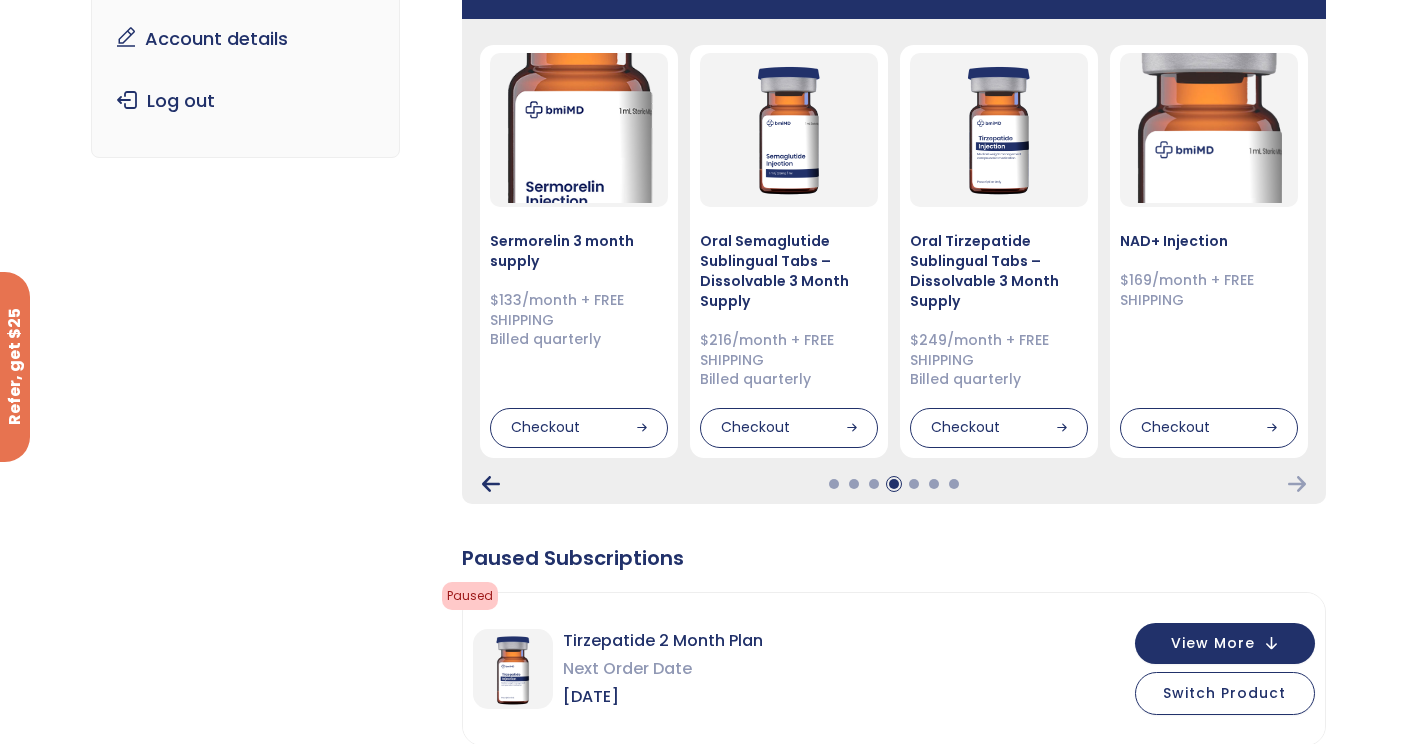 click 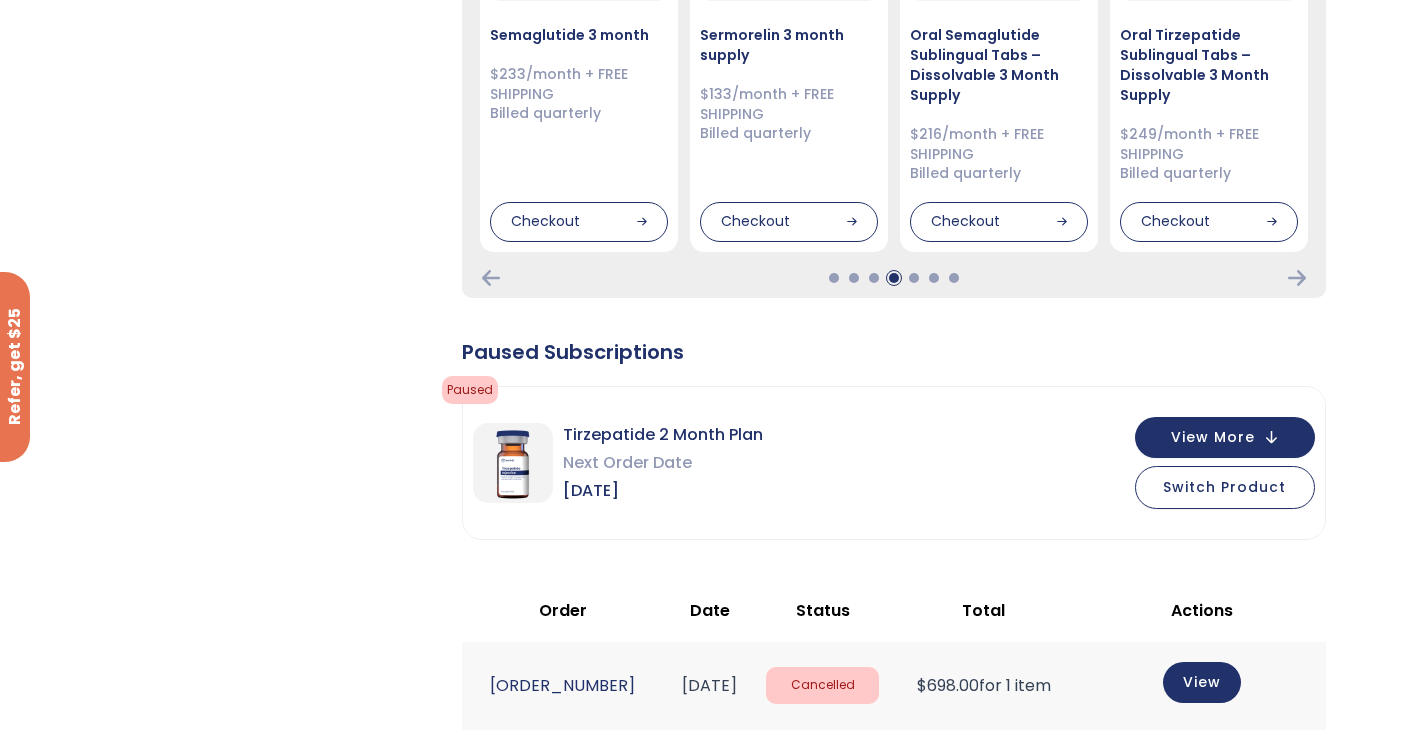 scroll, scrollTop: 600, scrollLeft: 0, axis: vertical 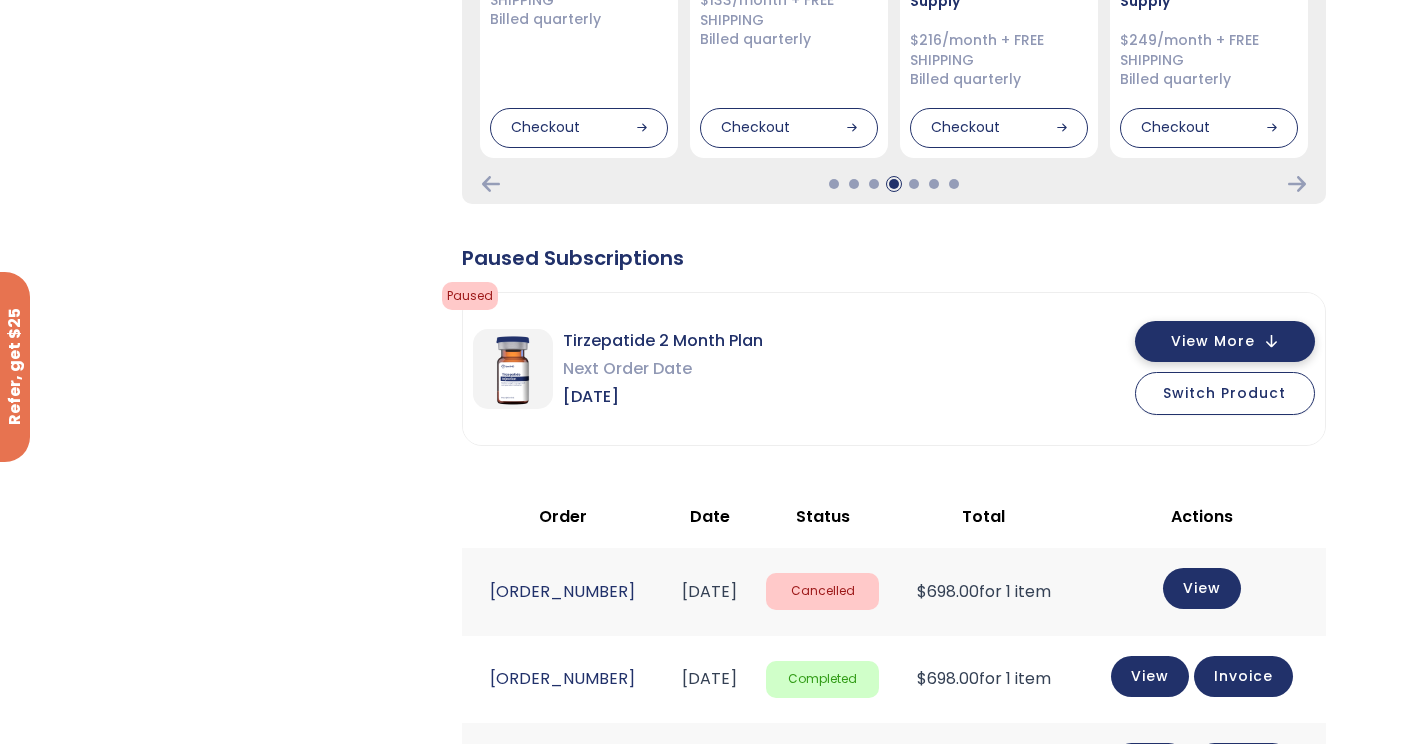 click on "View More" at bounding box center [1225, 341] 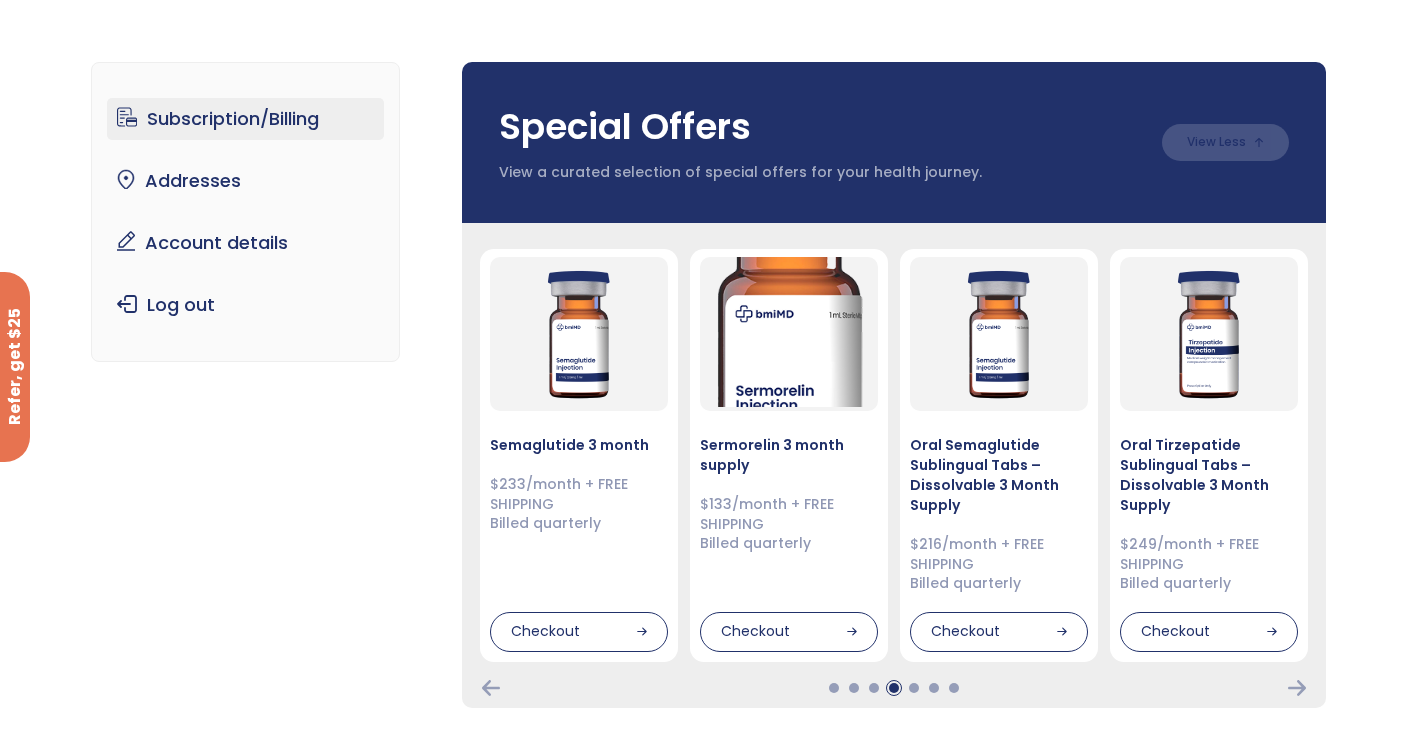 scroll, scrollTop: 0, scrollLeft: 0, axis: both 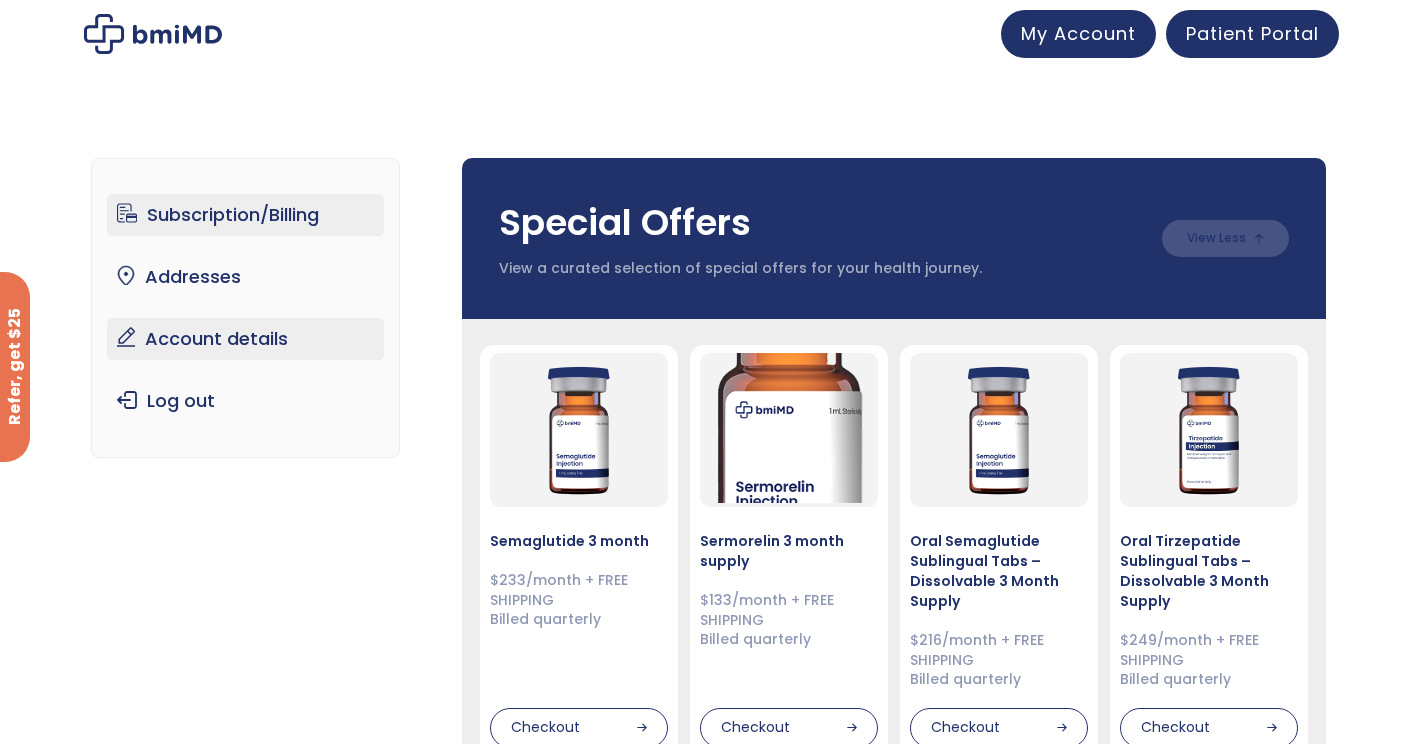 click on "Account details" at bounding box center (245, 339) 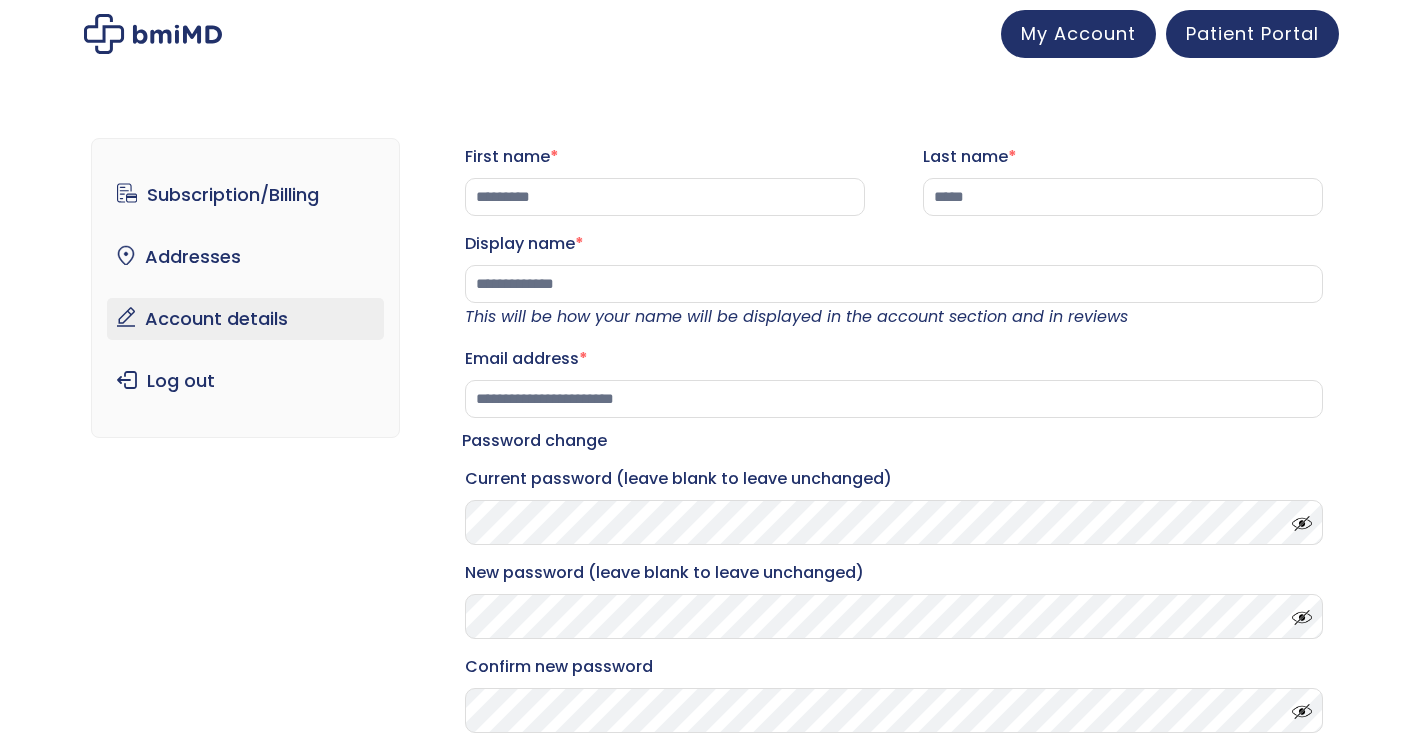 scroll, scrollTop: 0, scrollLeft: 0, axis: both 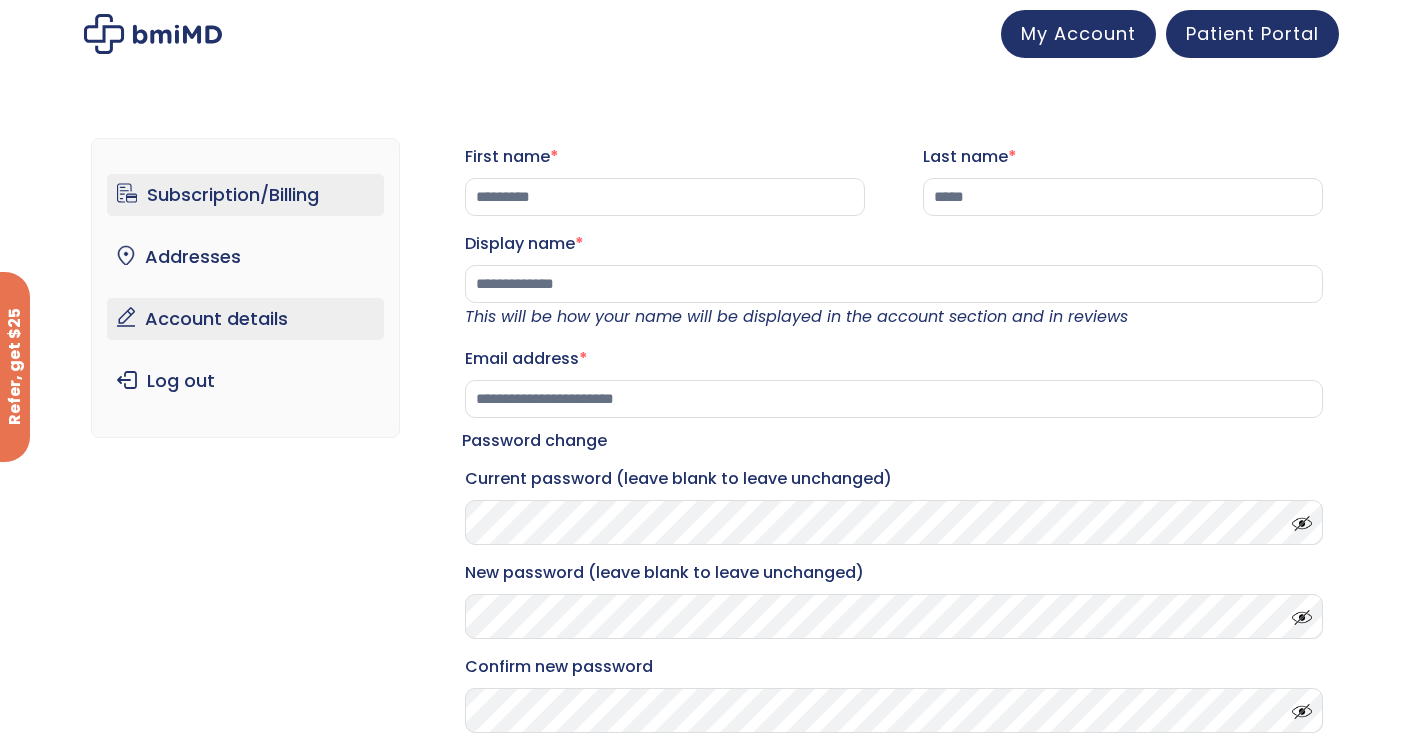 click on "Subscription/Billing" at bounding box center (245, 195) 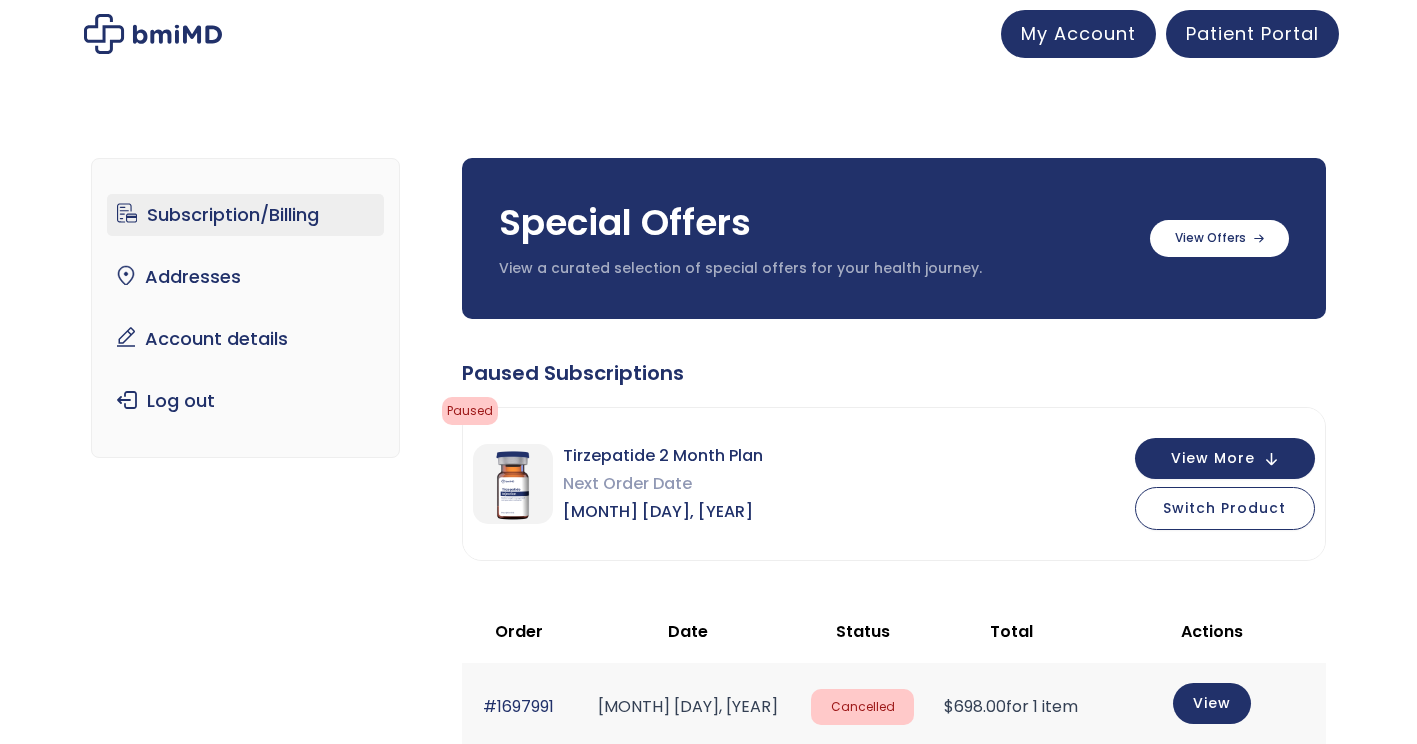scroll, scrollTop: 0, scrollLeft: 0, axis: both 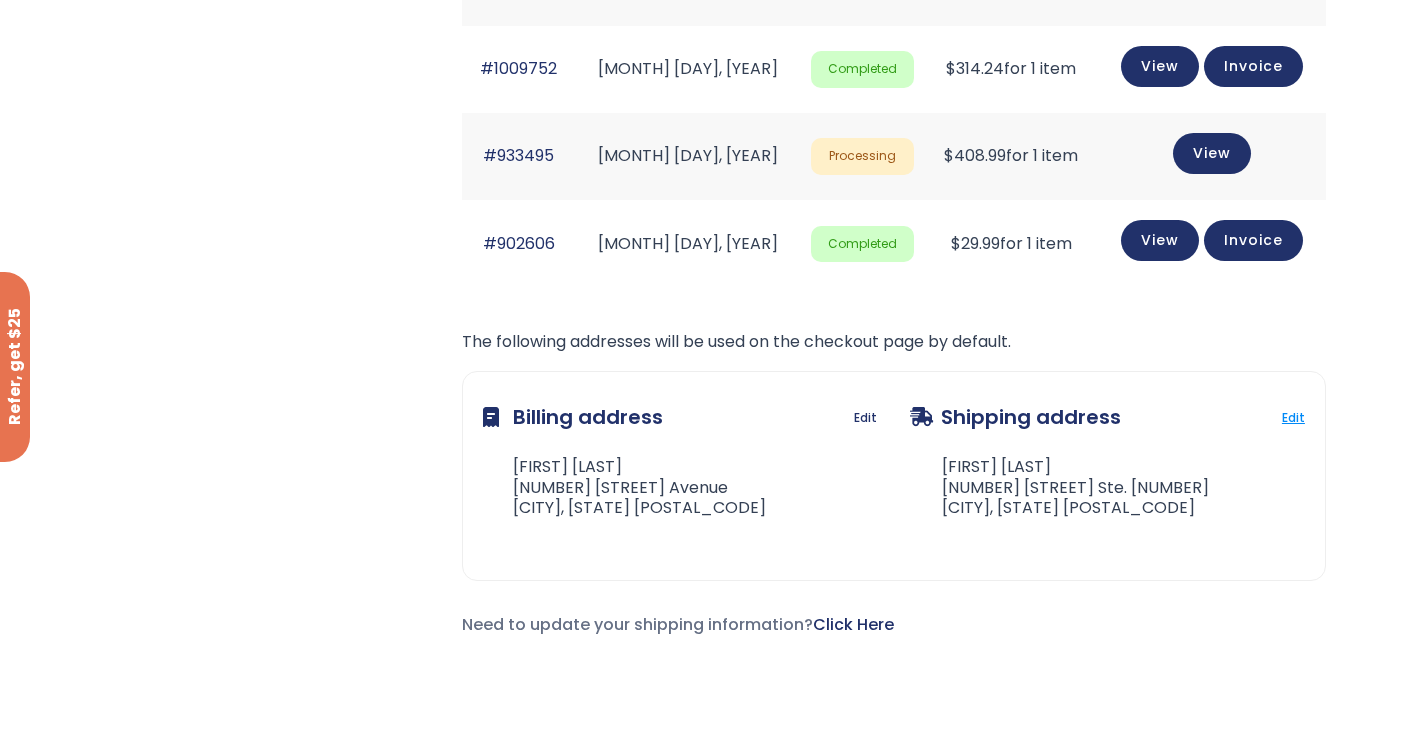 click on "Edit" at bounding box center (1293, 418) 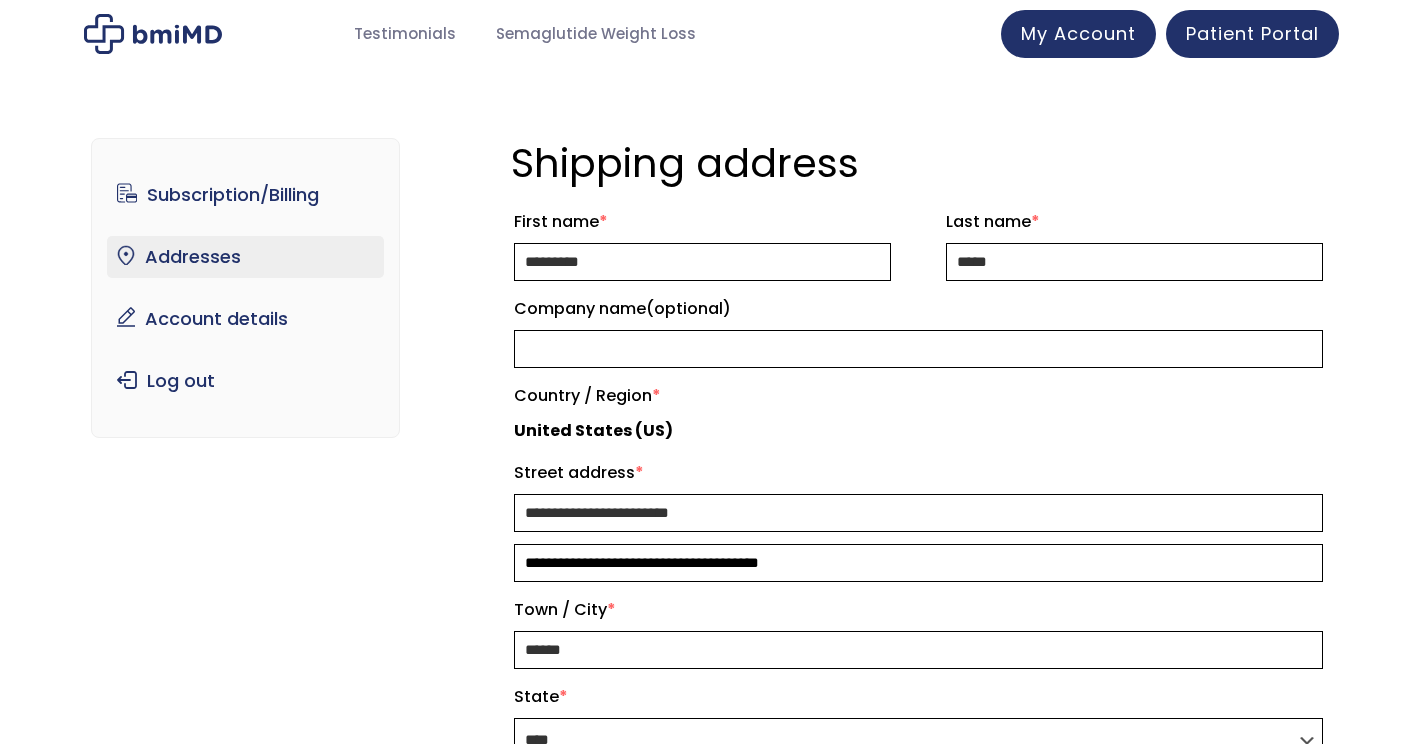 scroll, scrollTop: 0, scrollLeft: 0, axis: both 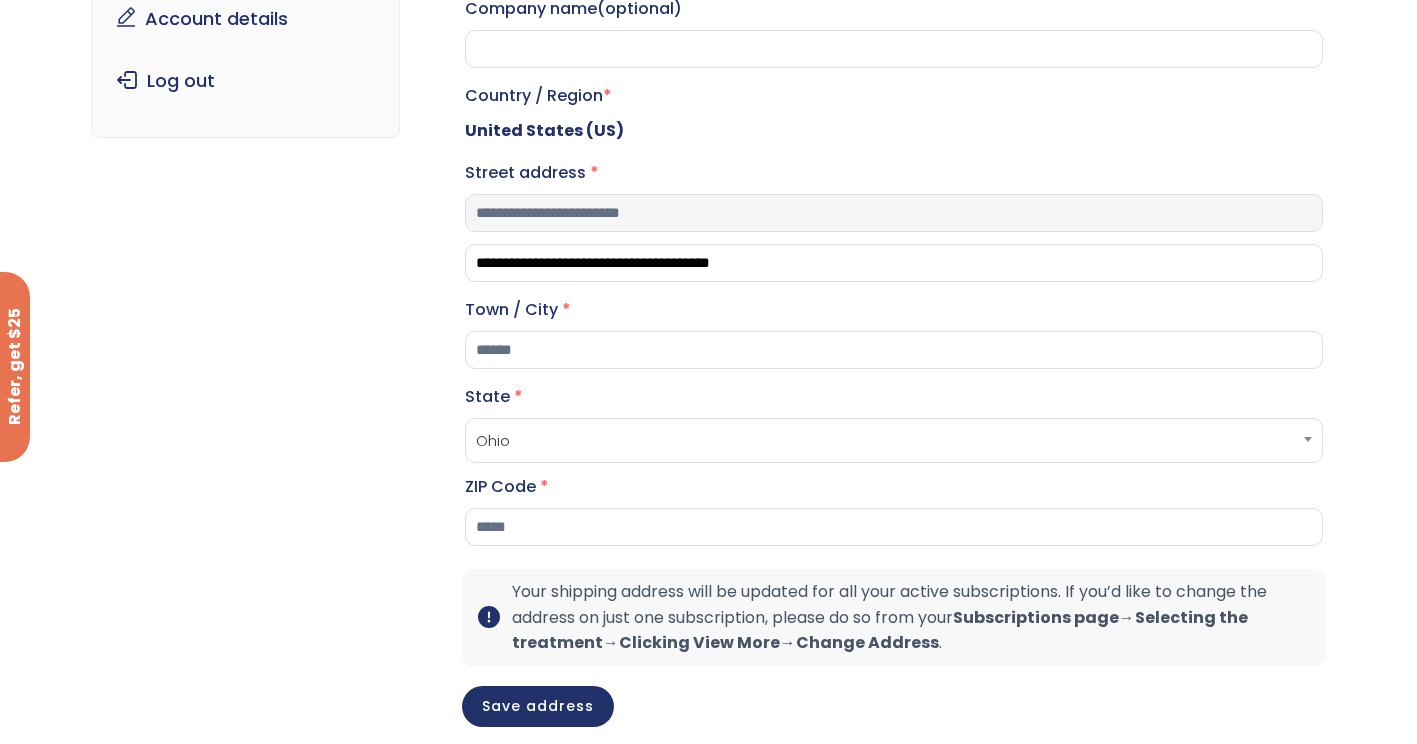 click on "**********" at bounding box center [894, 213] 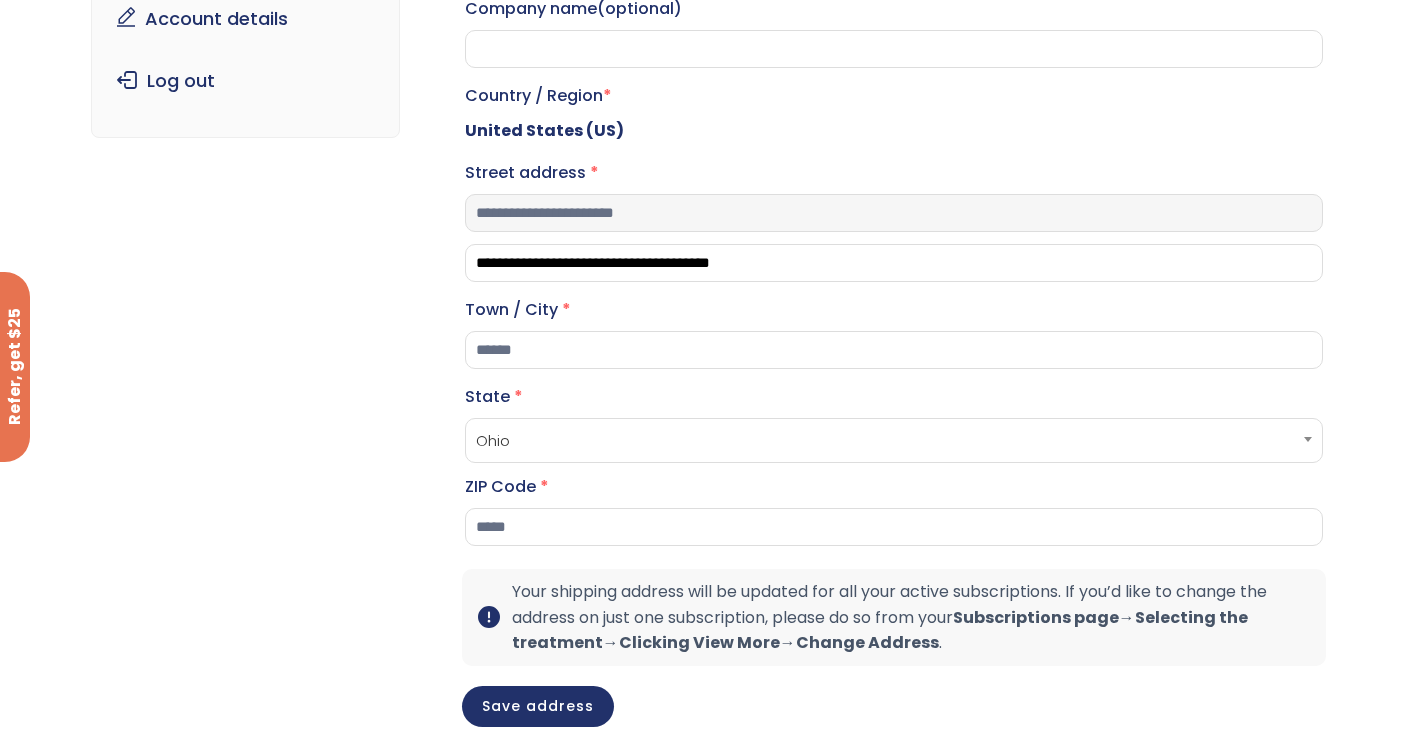 click on "**********" at bounding box center [894, 213] 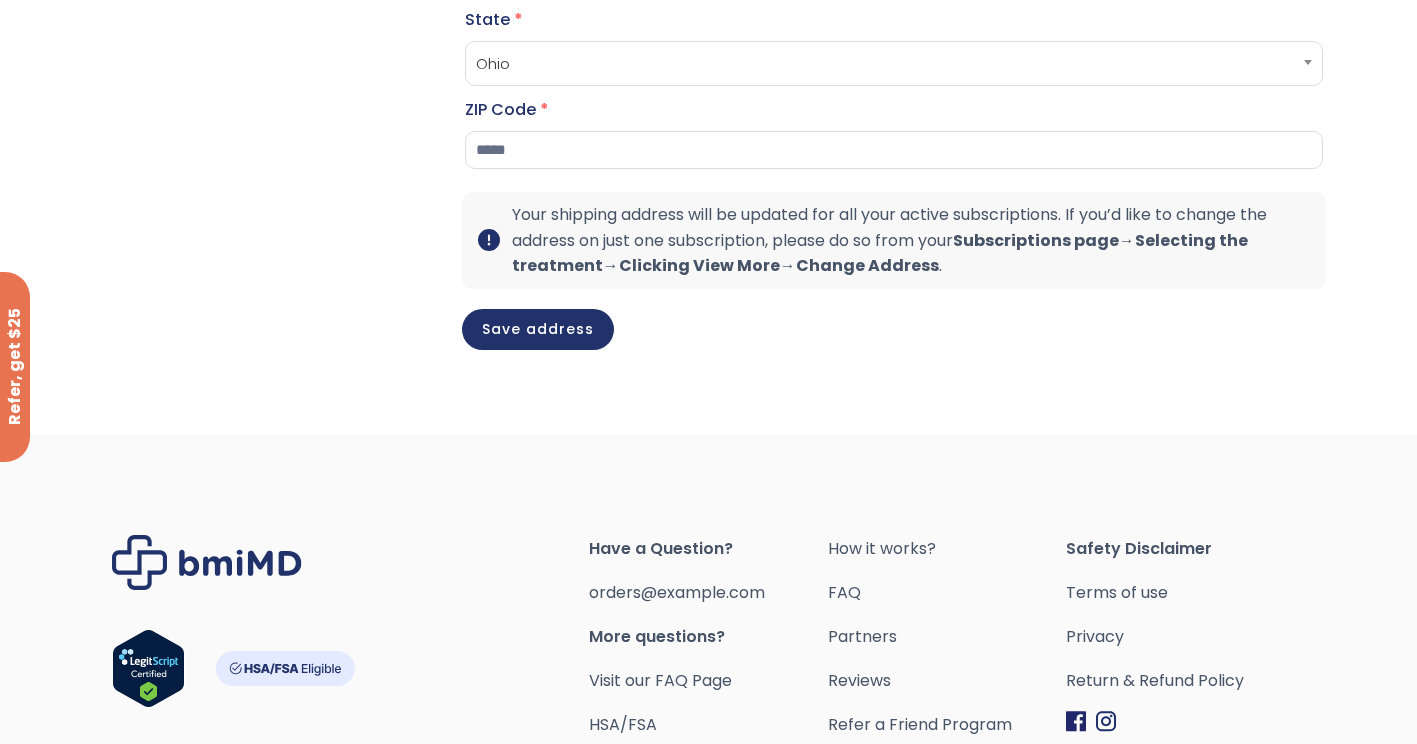 scroll, scrollTop: 889, scrollLeft: 0, axis: vertical 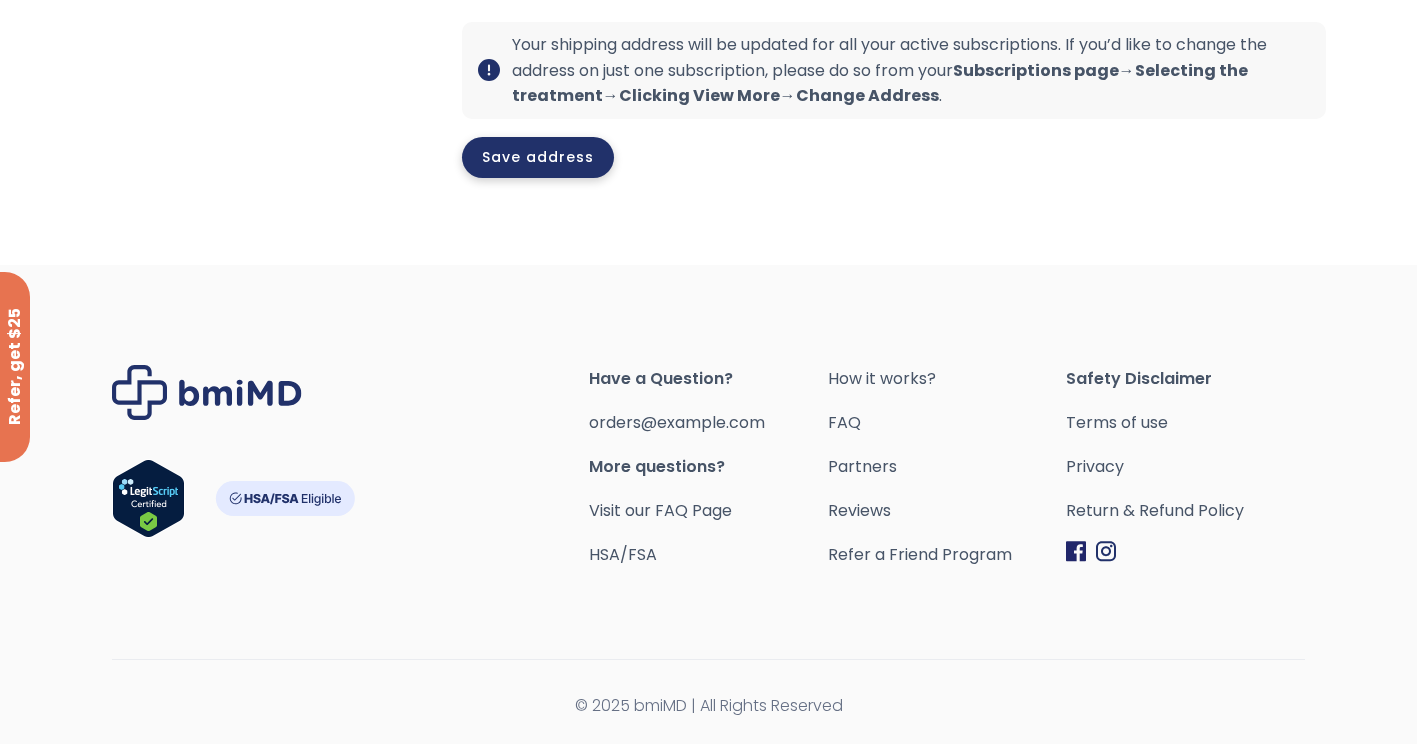 type on "**********" 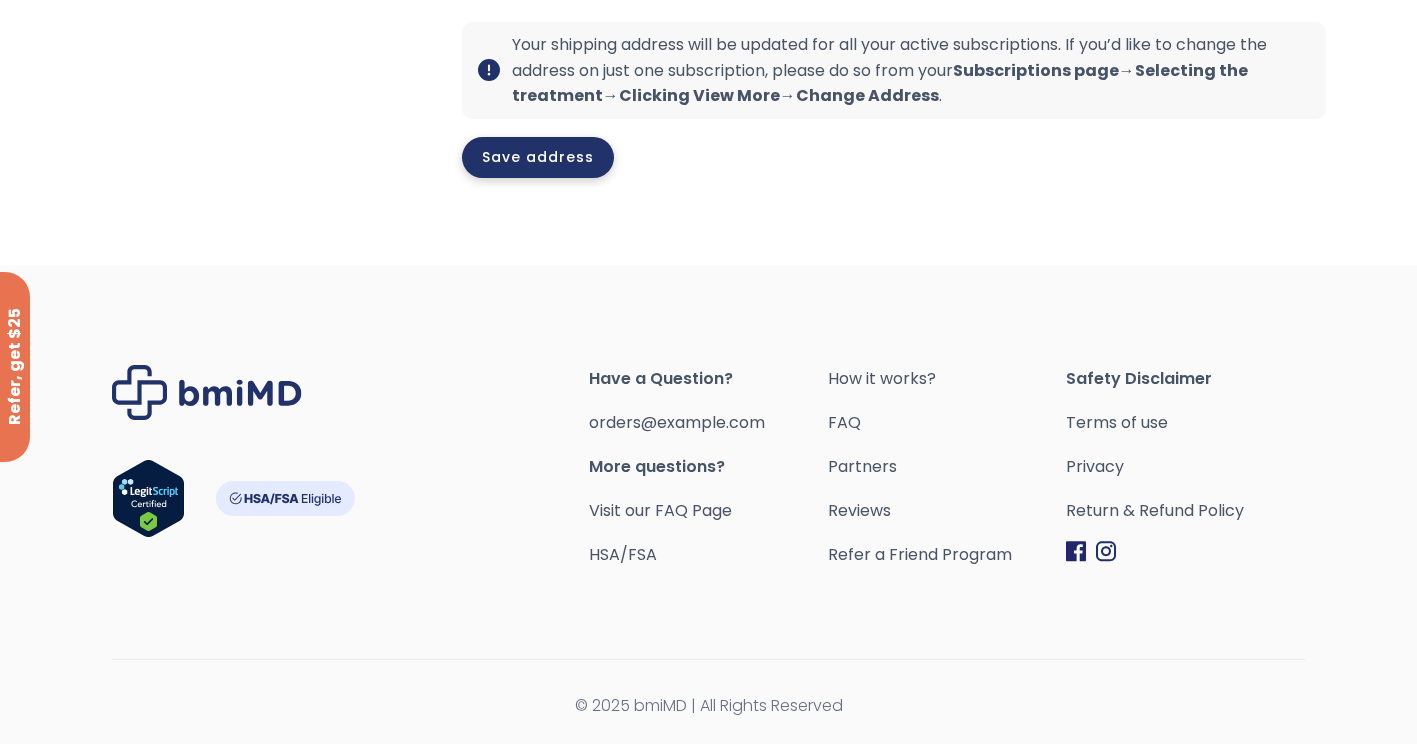 click on "Save address" at bounding box center (538, 157) 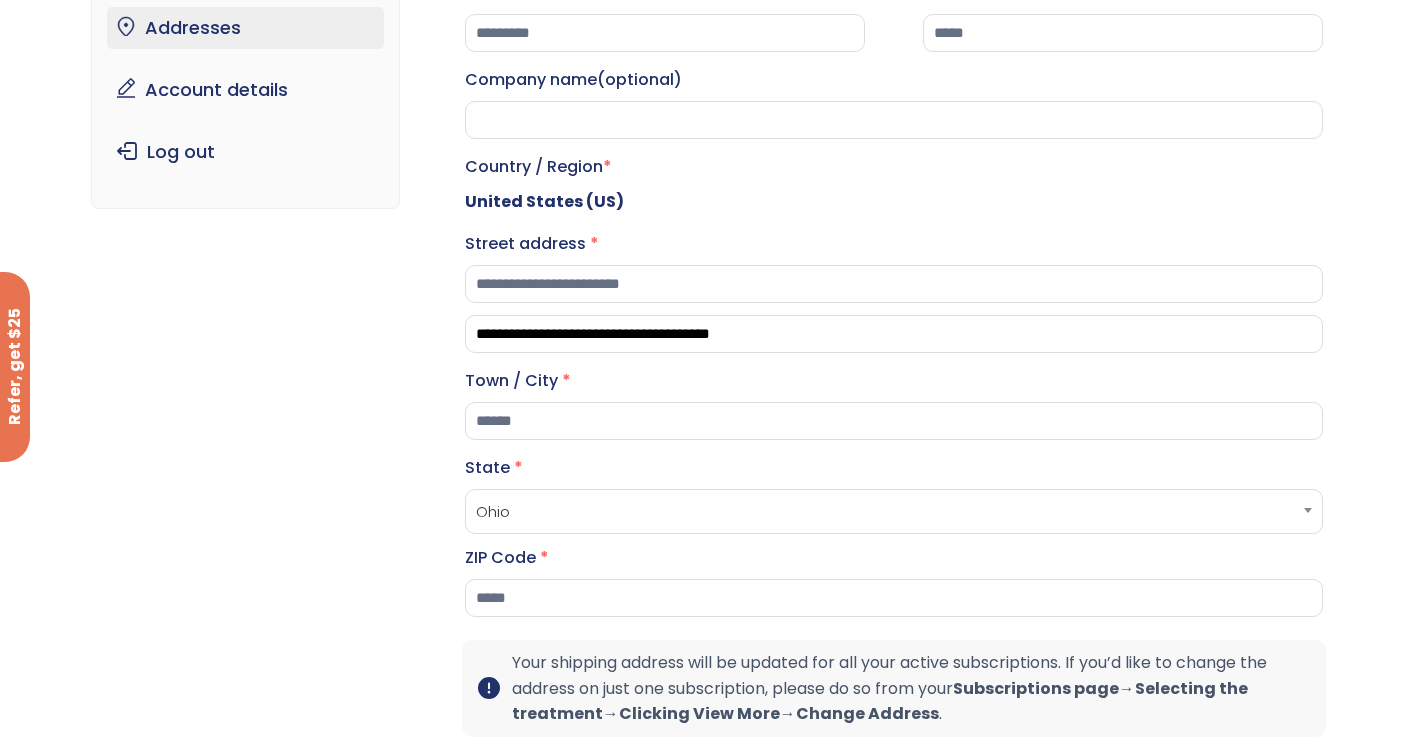 scroll, scrollTop: 189, scrollLeft: 0, axis: vertical 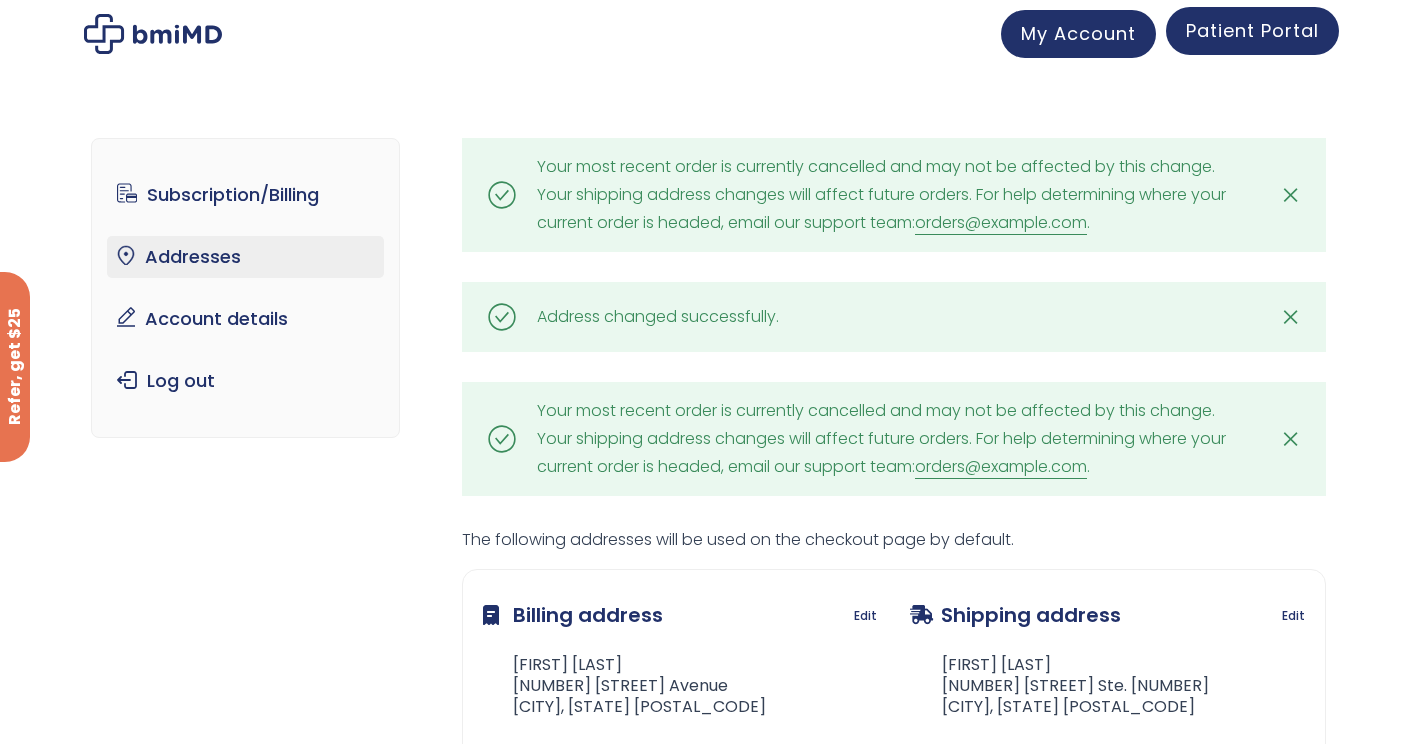click on "Patient Portal" at bounding box center [1252, 30] 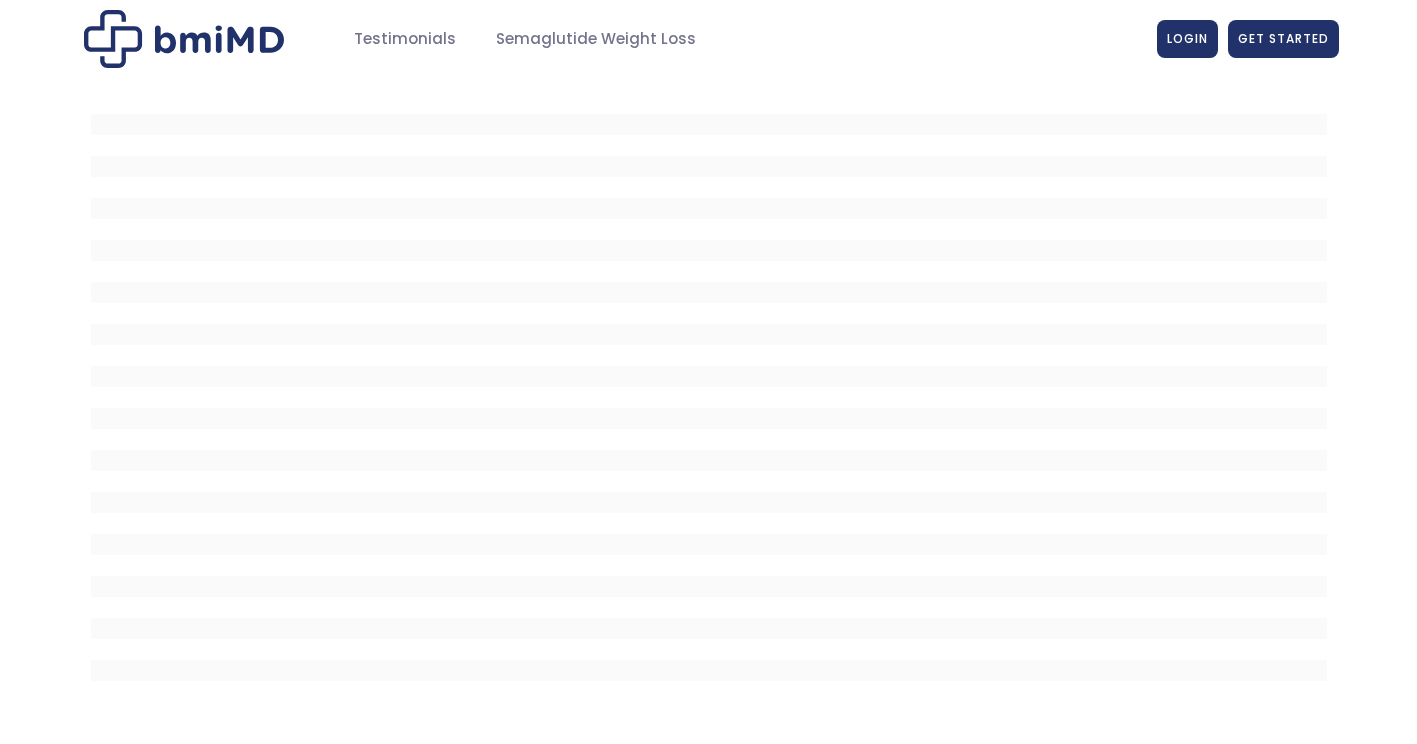 scroll, scrollTop: 0, scrollLeft: 0, axis: both 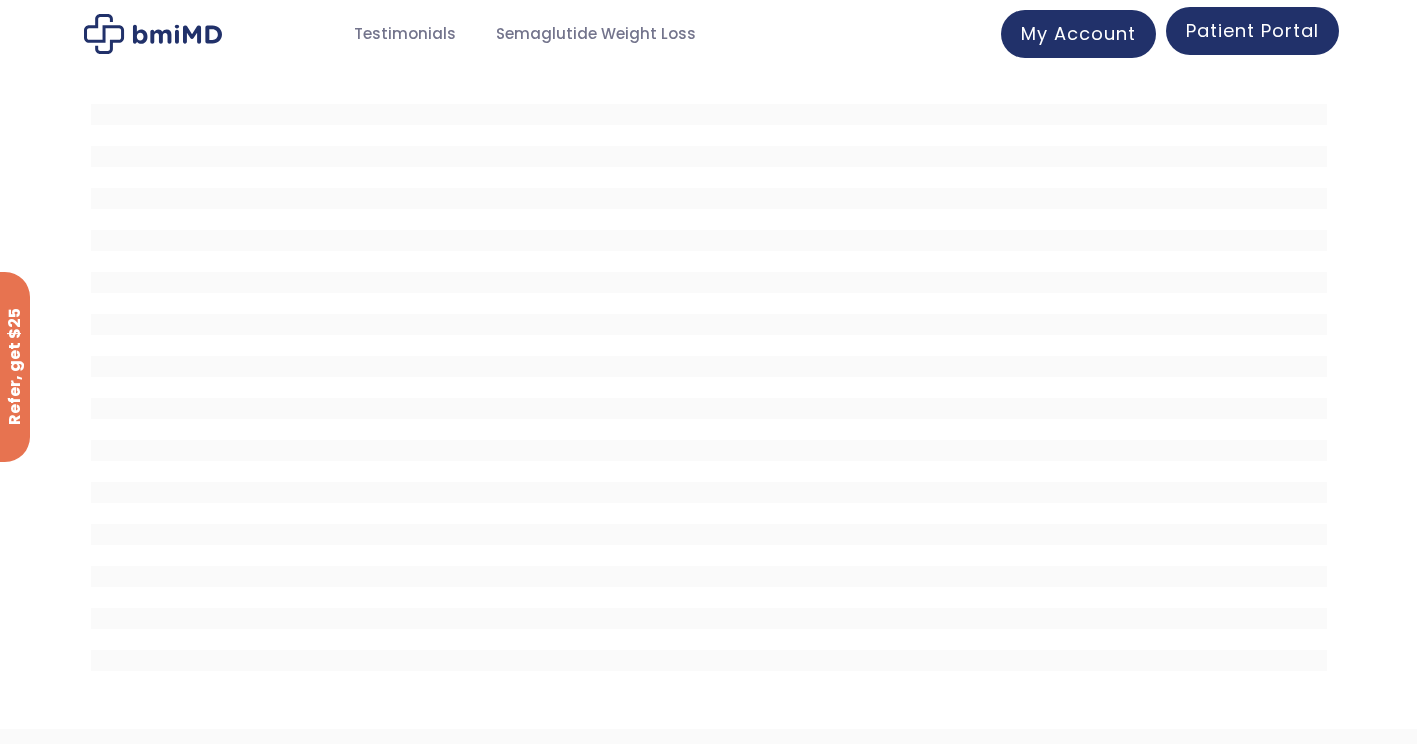 click on "Patient Portal" at bounding box center (1252, 30) 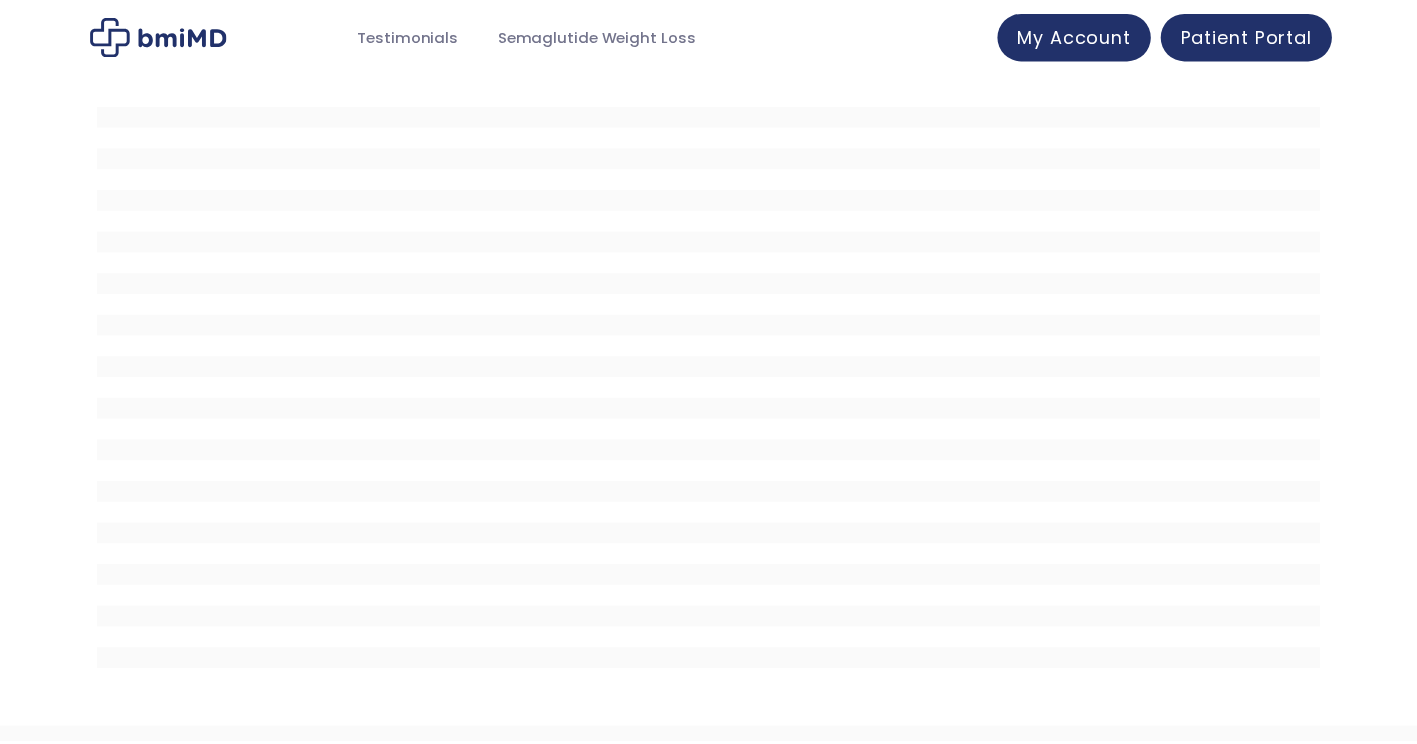 scroll, scrollTop: 0, scrollLeft: 0, axis: both 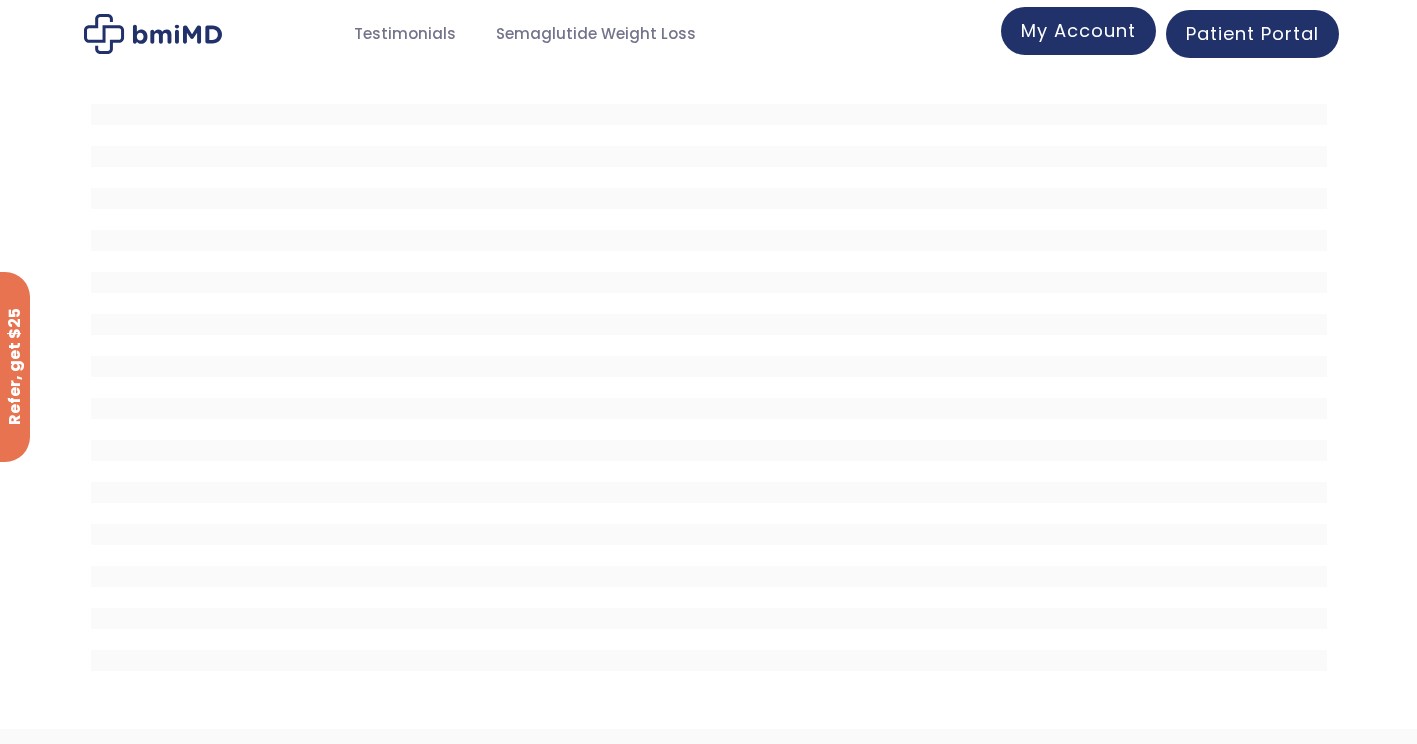 click on "My Account" at bounding box center (1078, 30) 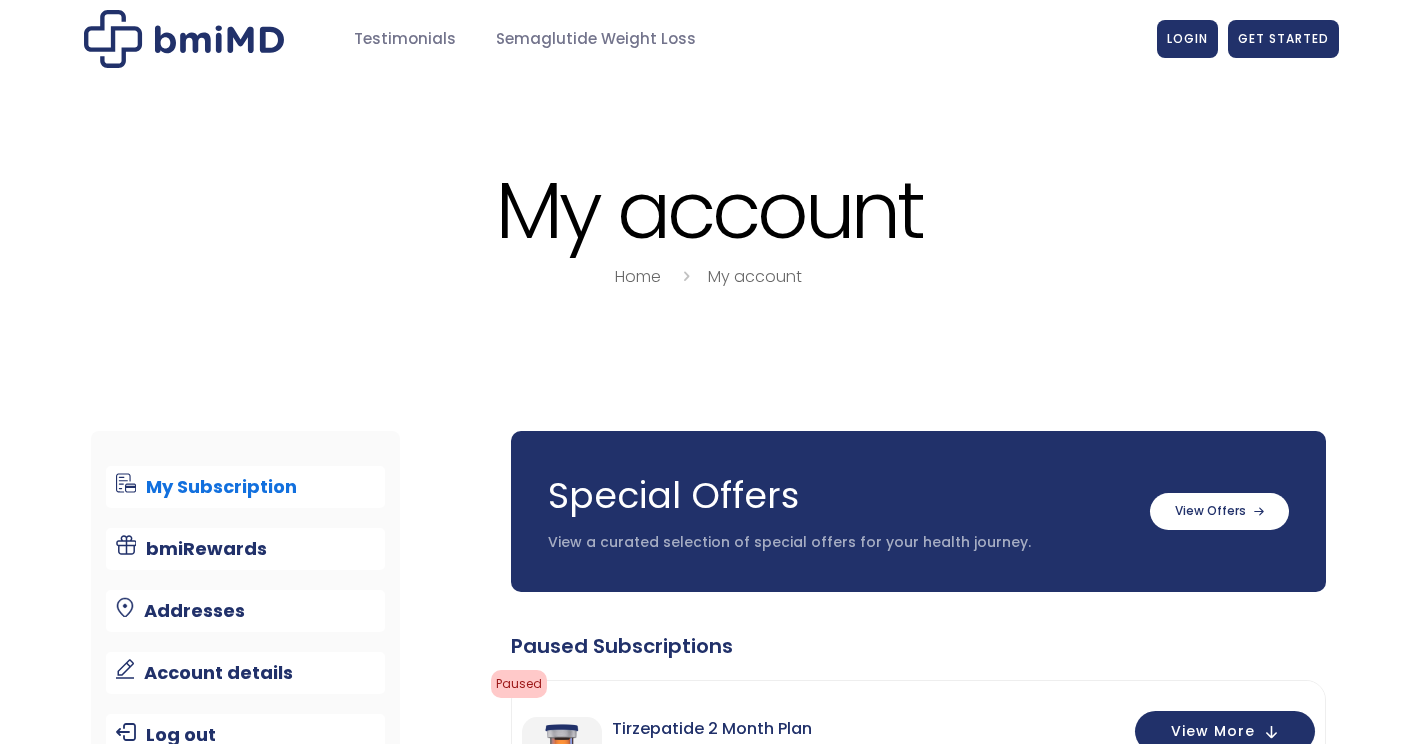 scroll, scrollTop: 0, scrollLeft: 0, axis: both 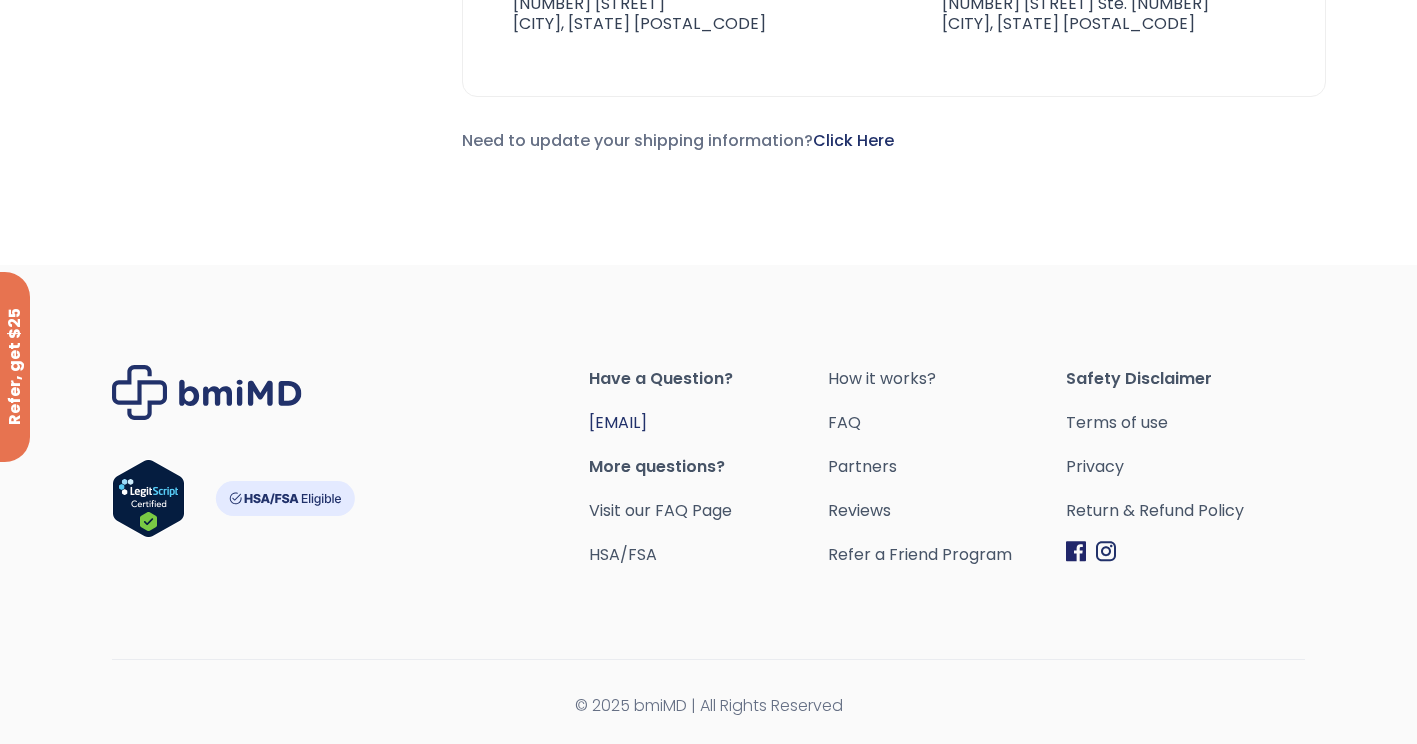 click on "[EMAIL]" at bounding box center [618, 422] 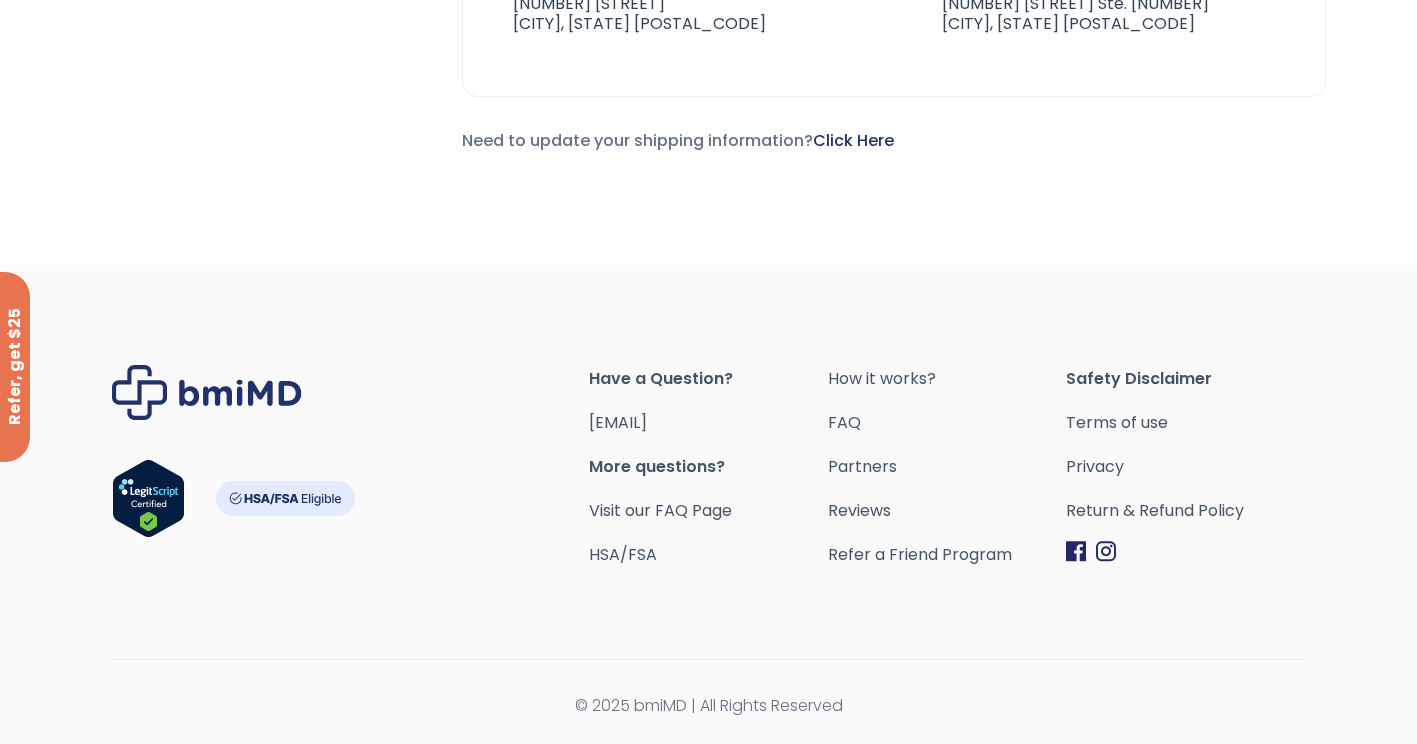 click on "Have a Question?
[EMAIL]
More questions?
Visit our FAQ Page
HSA/FSA
How it works?
FAQ
Partners
Reviews
Refer a Friend Program
Safety Disclaimer
Terms of use" at bounding box center [708, 504] 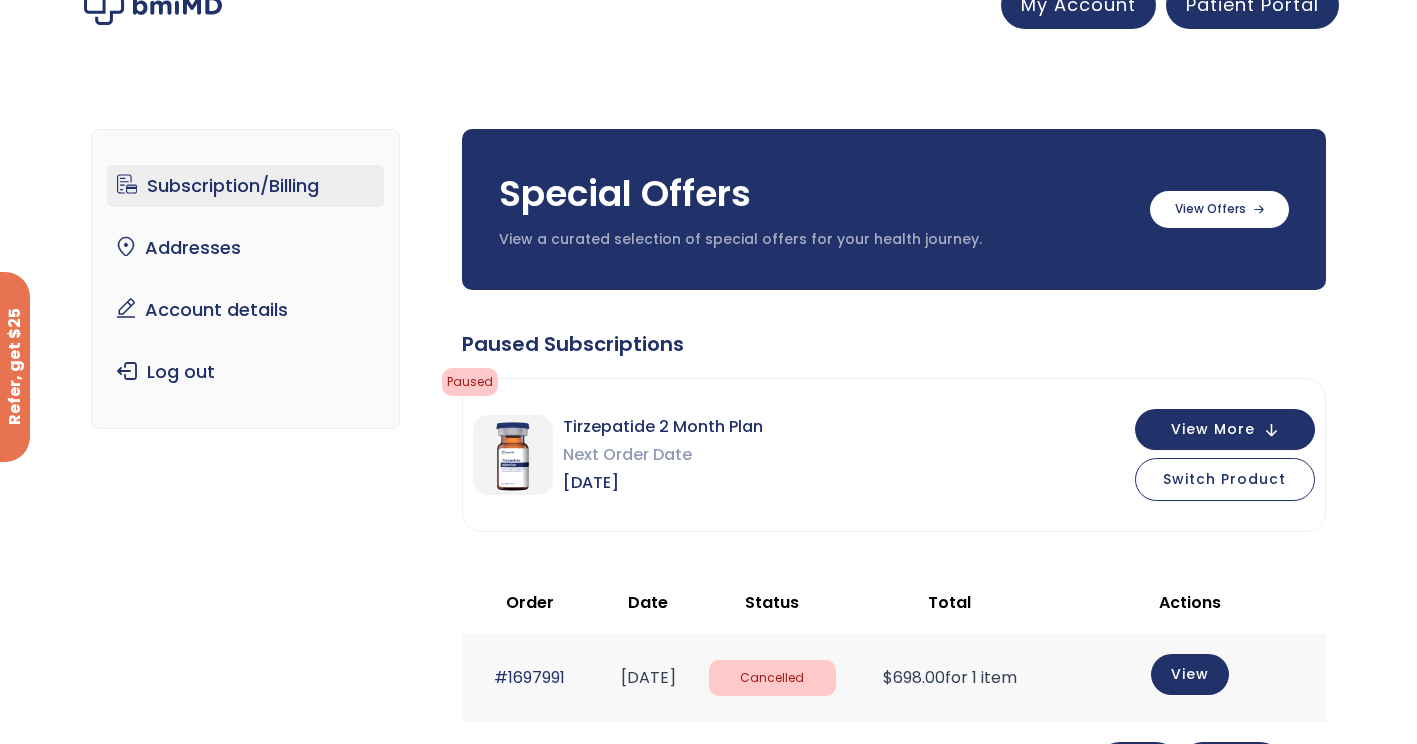 scroll, scrollTop: 0, scrollLeft: 0, axis: both 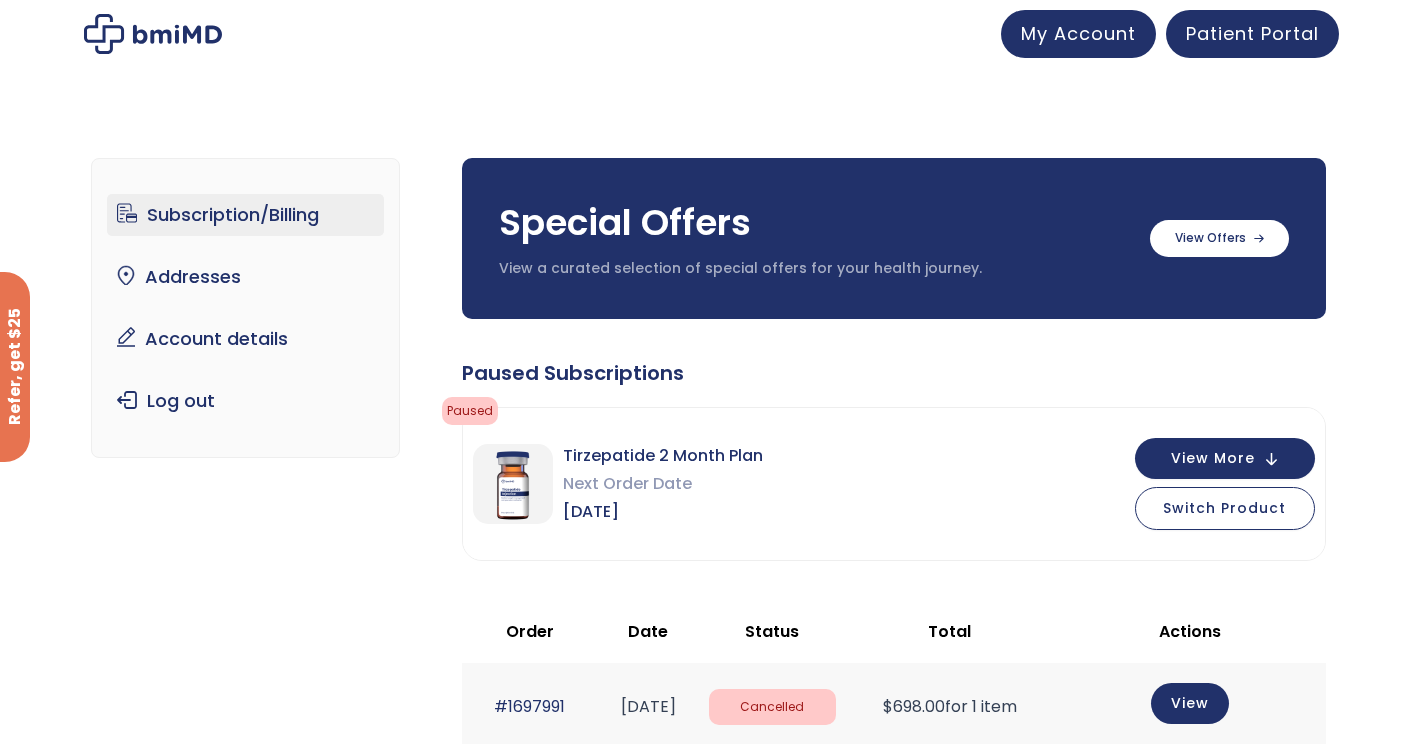 click at bounding box center [153, 34] 